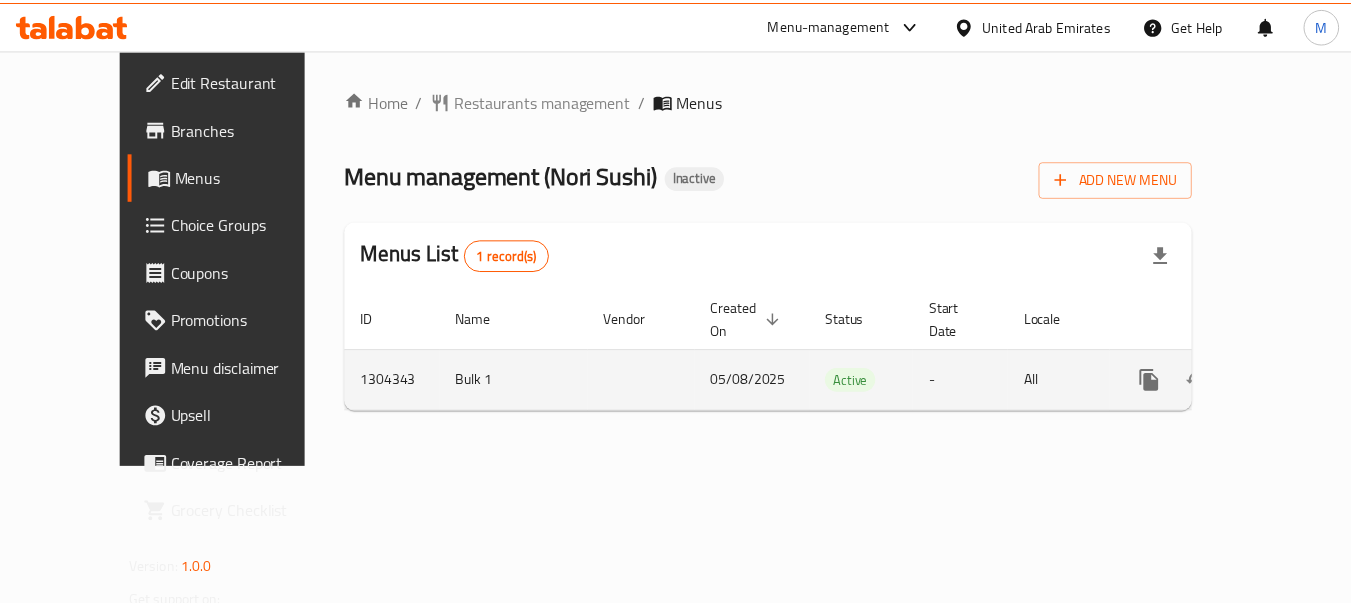 scroll, scrollTop: 0, scrollLeft: 0, axis: both 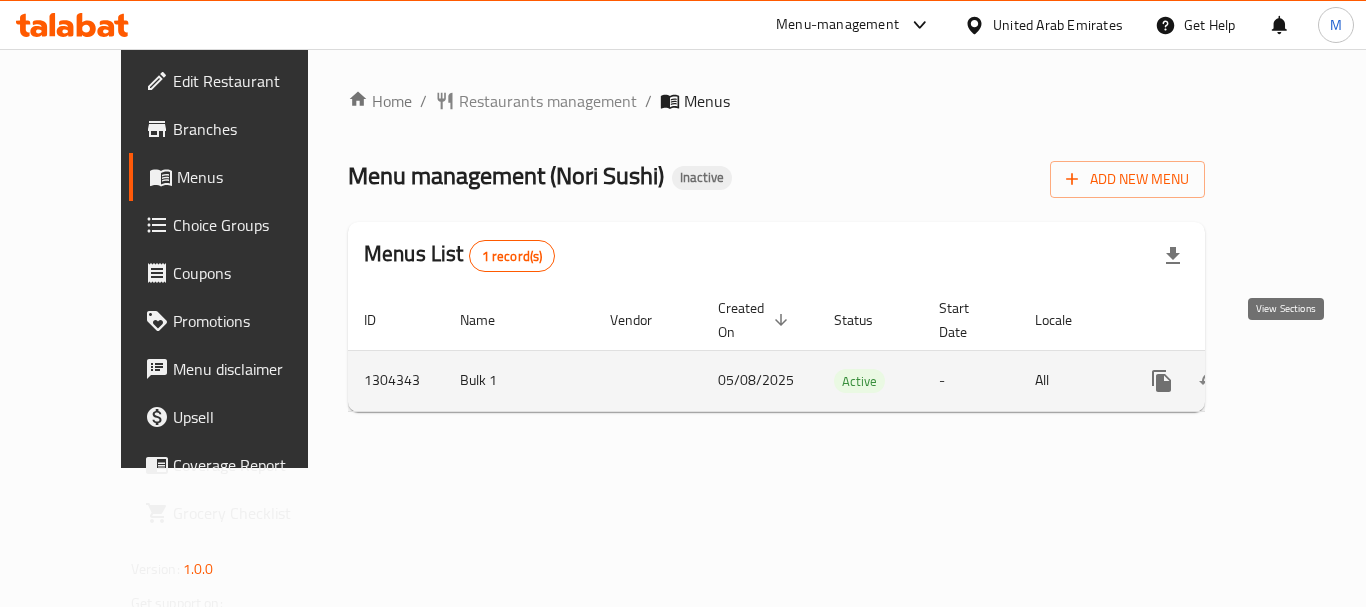 click 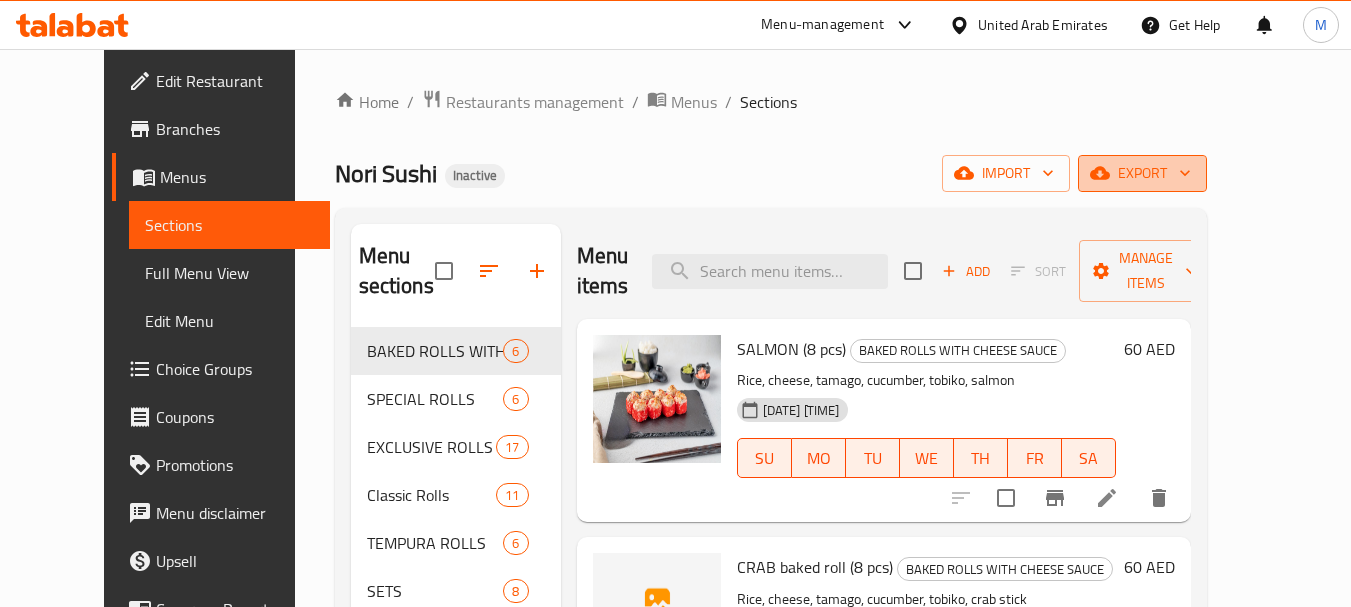 click on "export" at bounding box center (1142, 173) 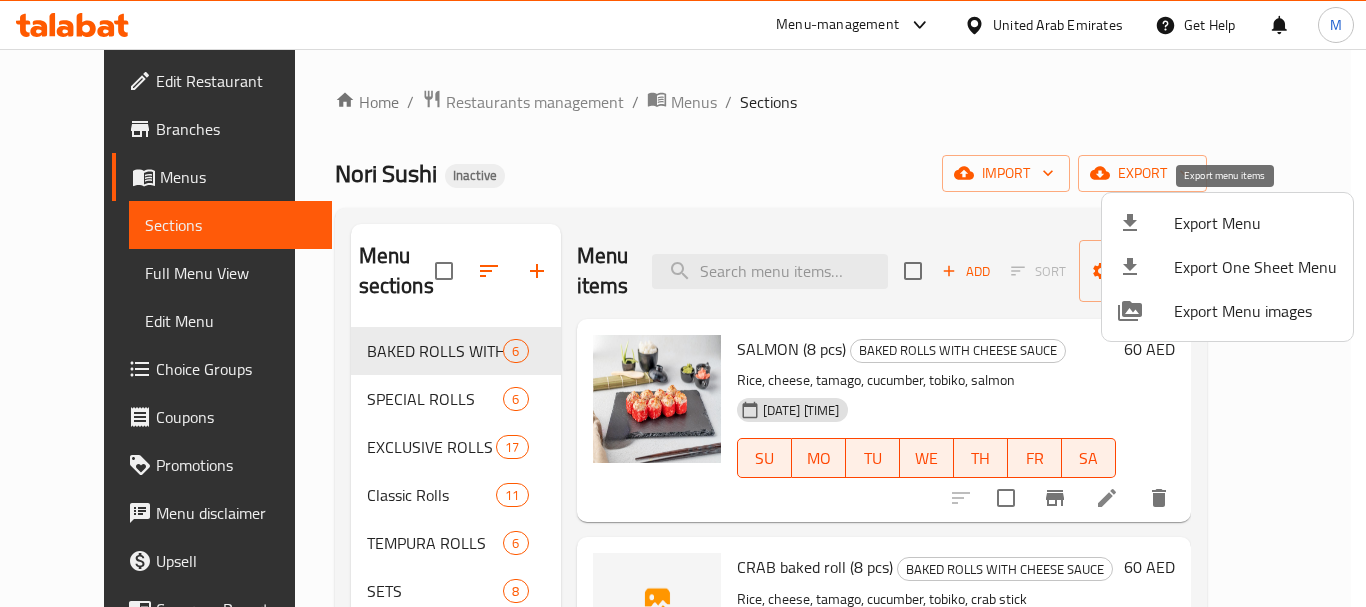 click on "Export Menu" at bounding box center (1255, 223) 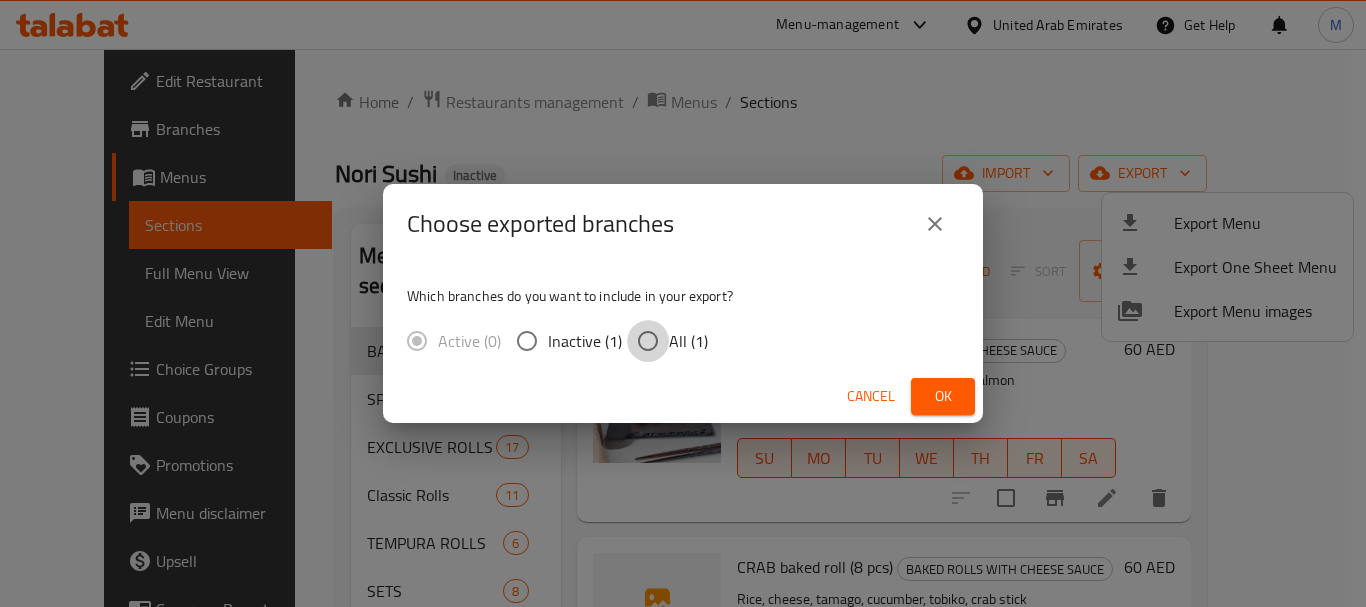 click on "All (1)" at bounding box center [648, 341] 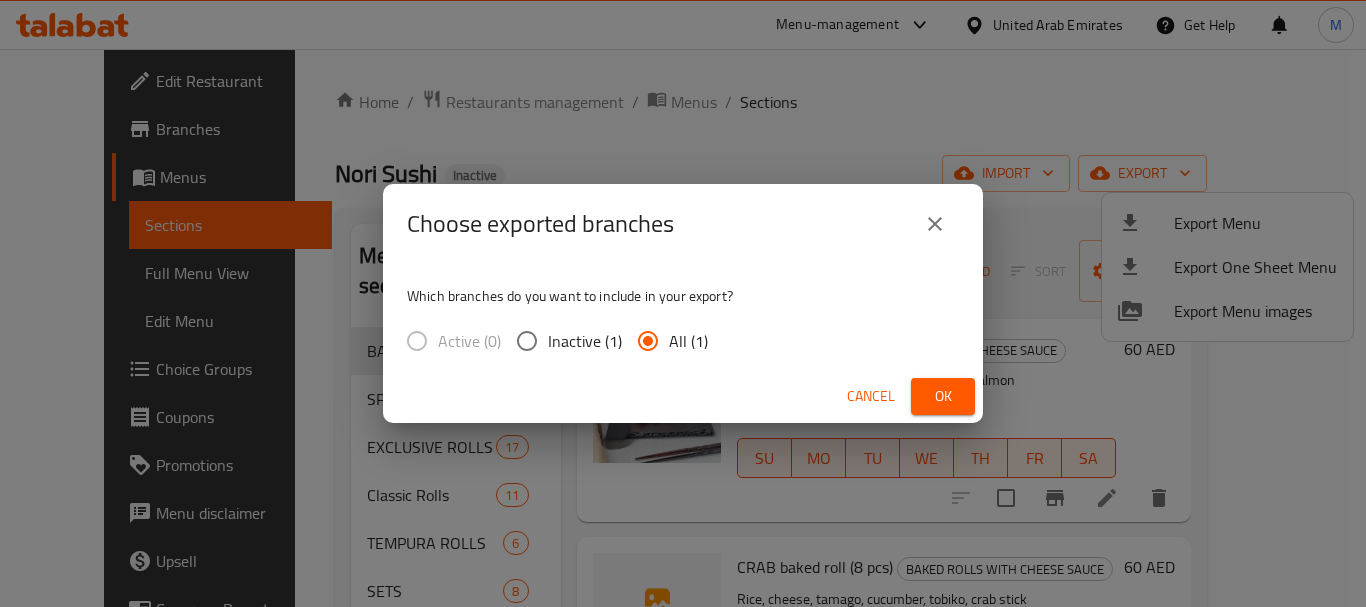 click on "Ok" at bounding box center [943, 396] 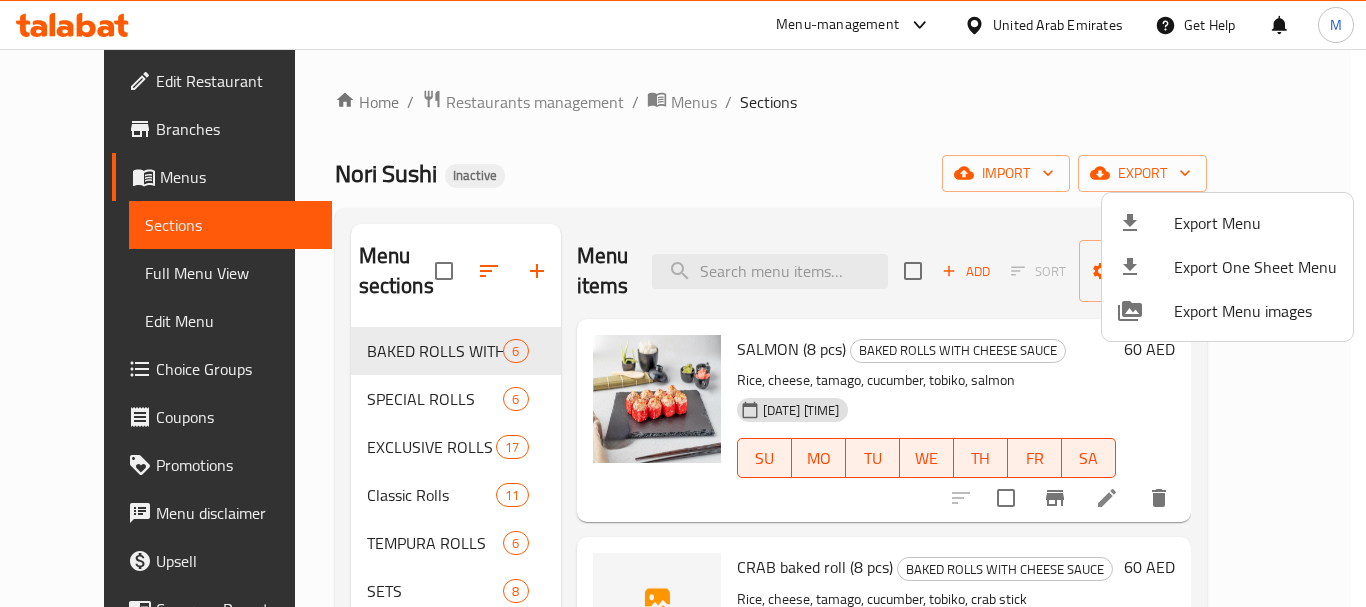 click at bounding box center (683, 303) 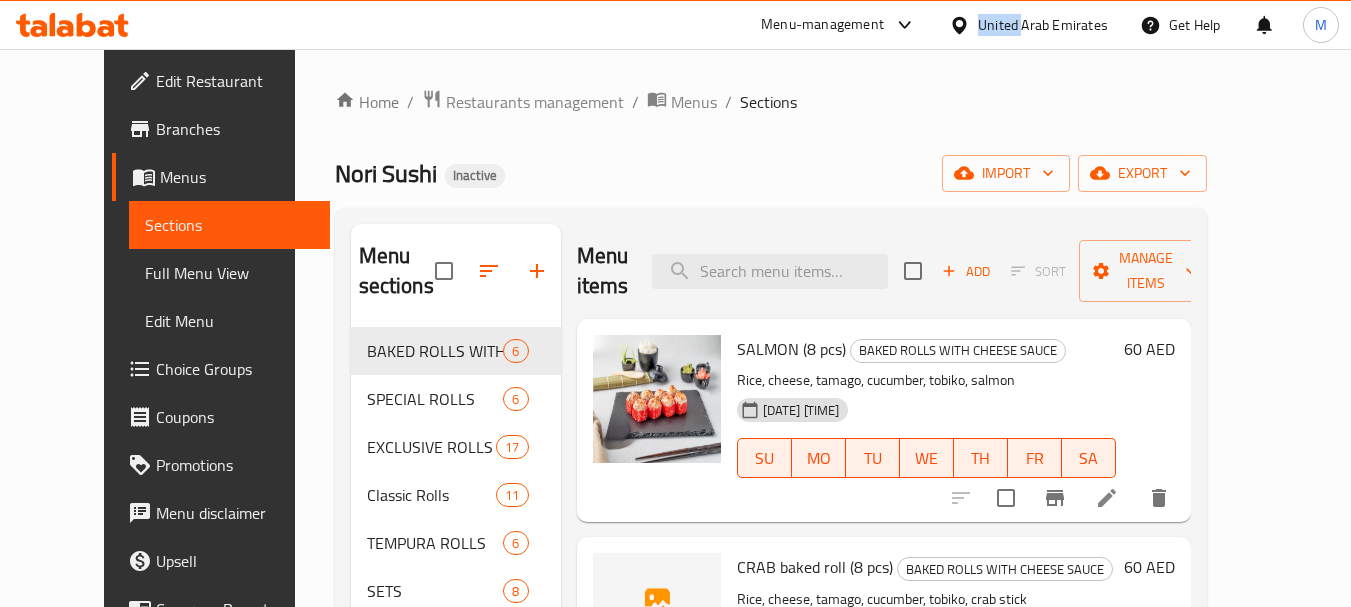 click on "United Arab Emirates" at bounding box center (1043, 25) 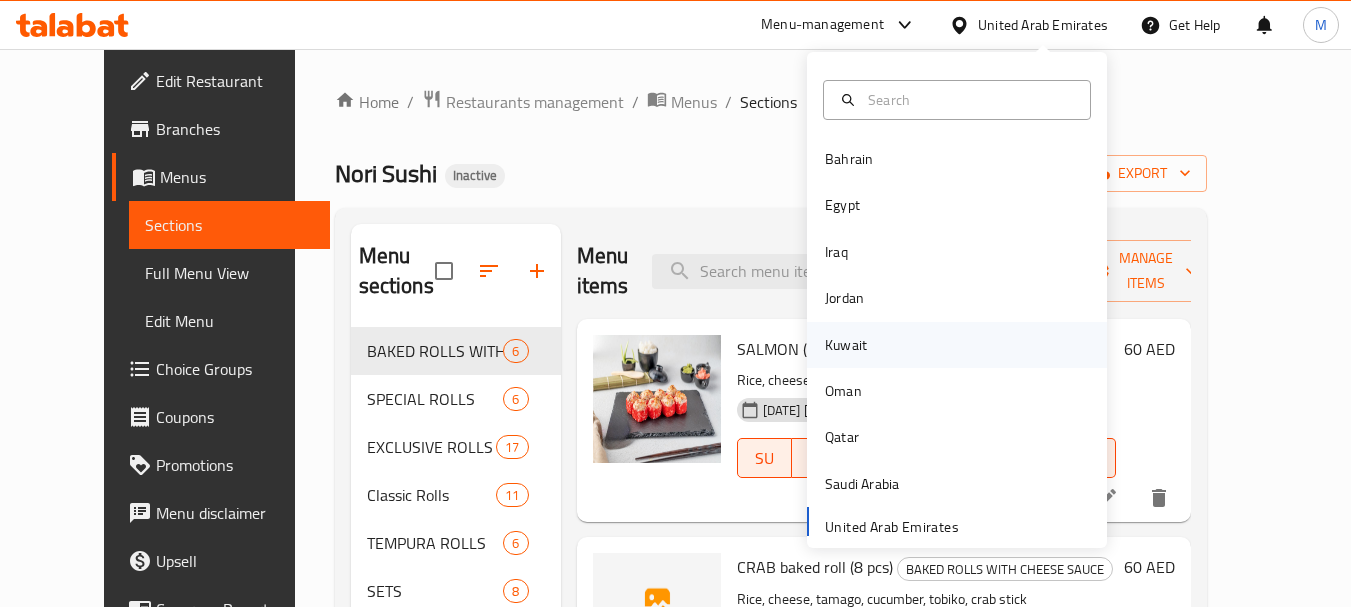 click on "Kuwait" at bounding box center (846, 345) 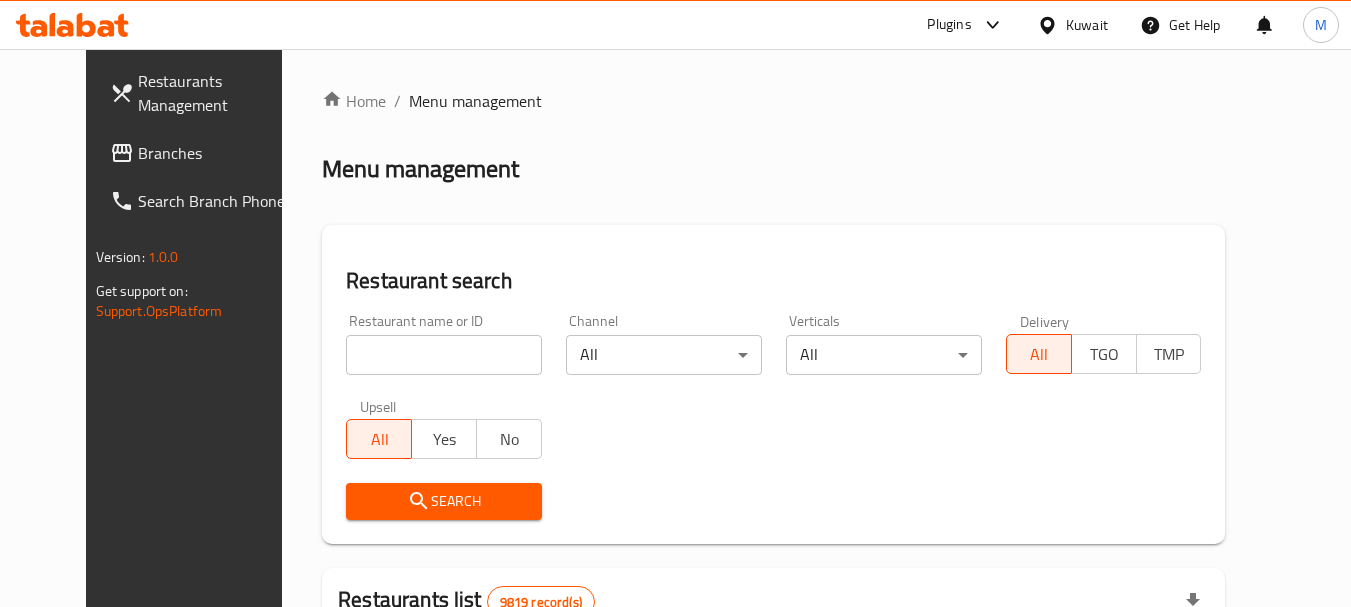 click on "Branches" at bounding box center [217, 153] 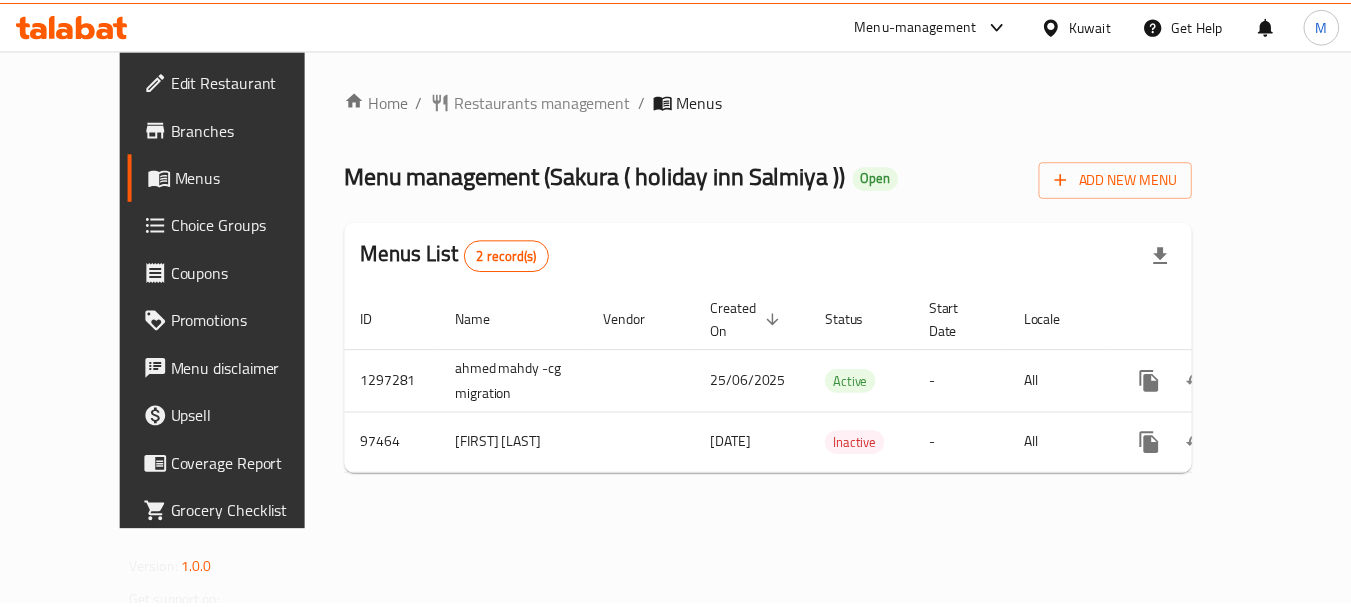 scroll, scrollTop: 0, scrollLeft: 0, axis: both 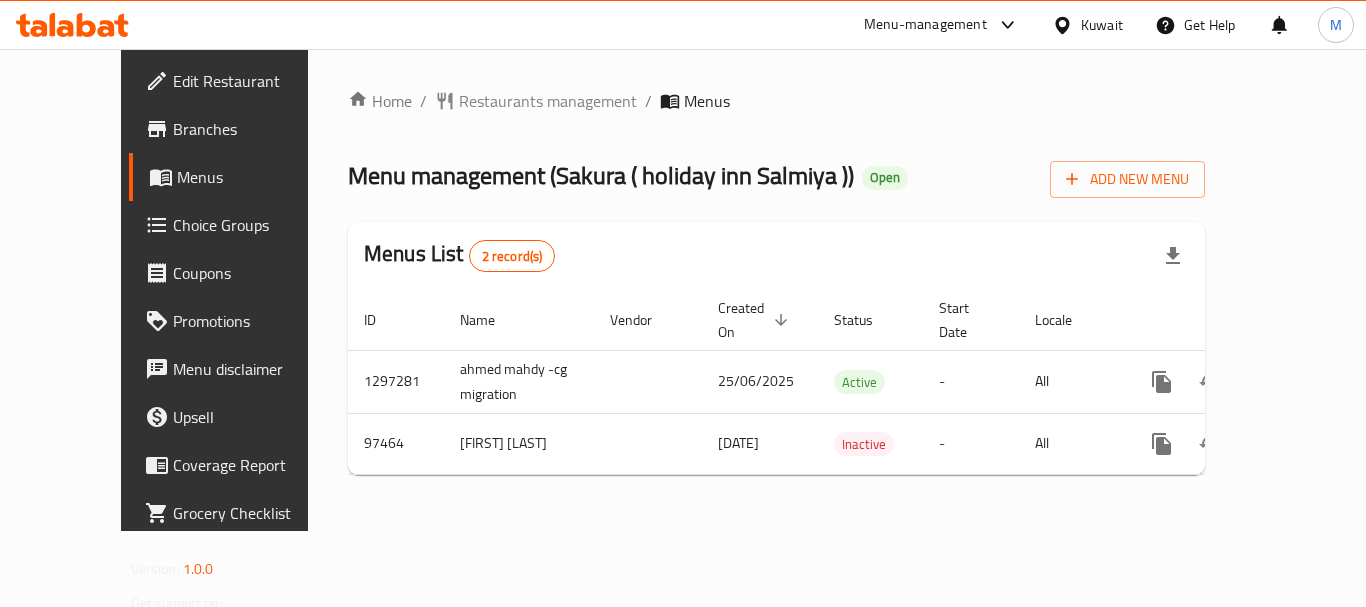 click on "Kuwait" at bounding box center [1102, 25] 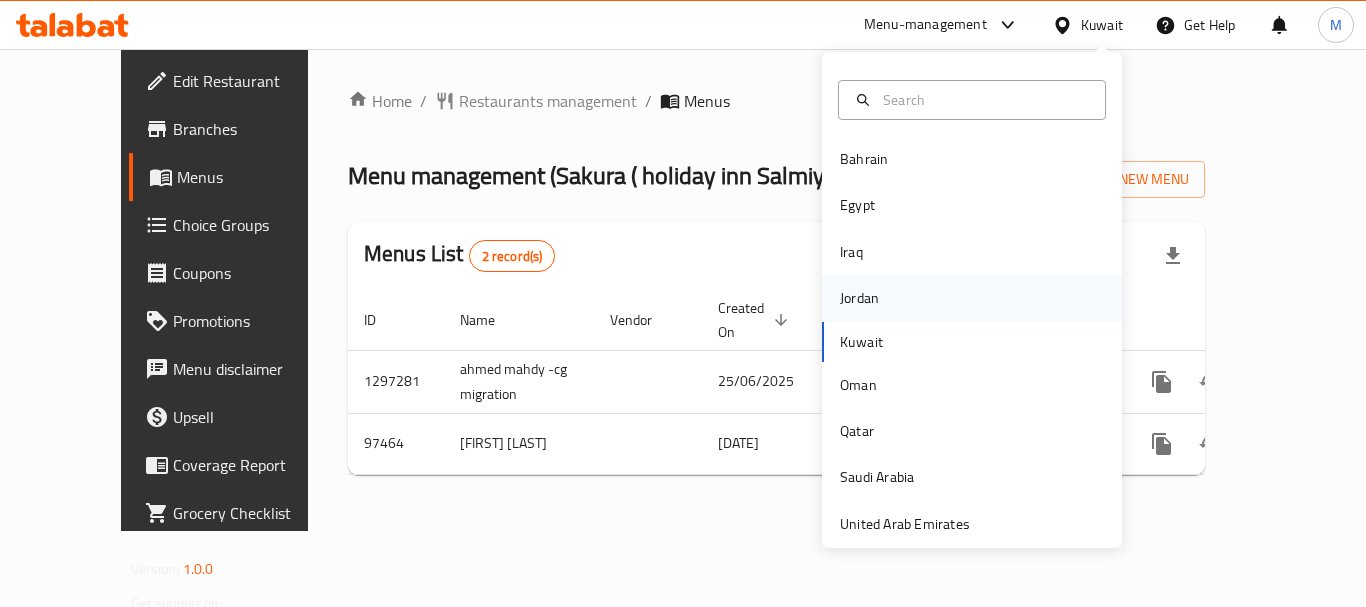 click on "Jordan" at bounding box center (859, 298) 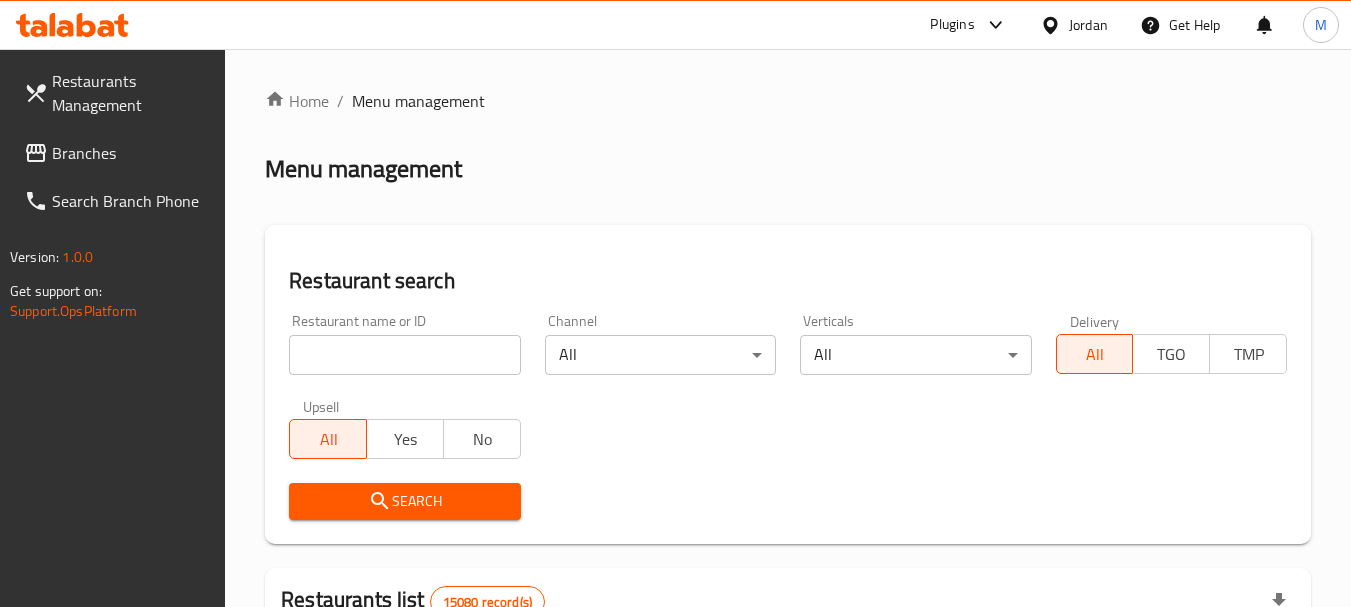click at bounding box center [404, 355] 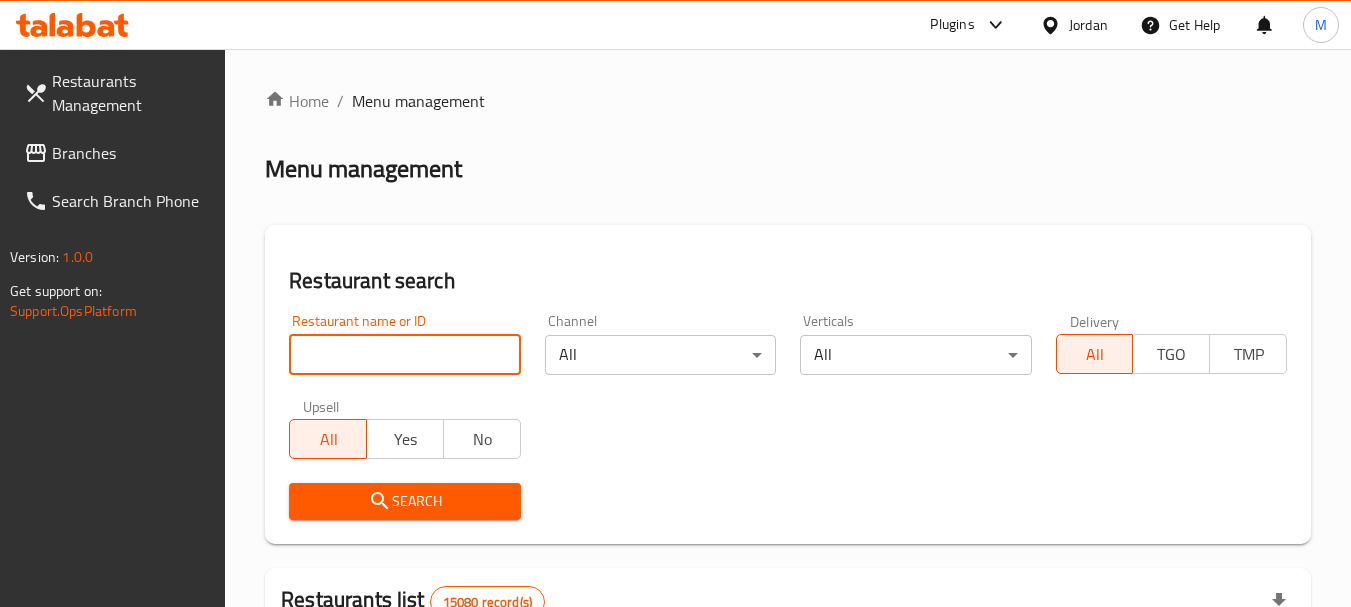 paste on "شاورما حطب ونار" 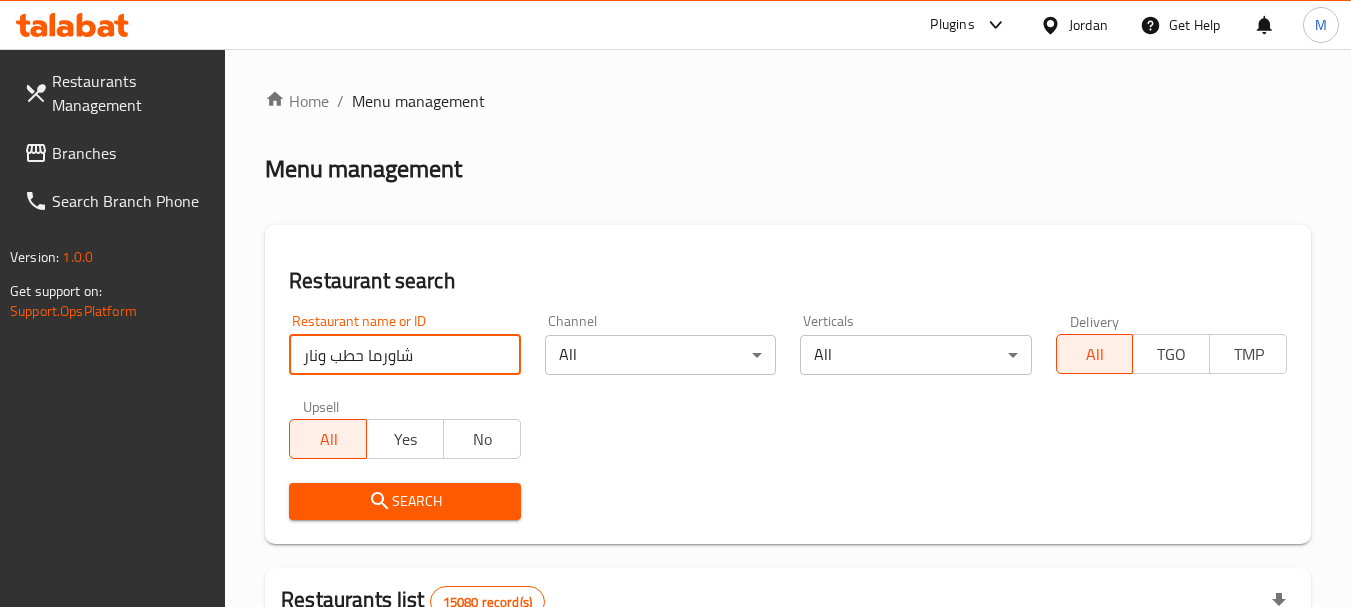 type on "شاورما حطب ونار" 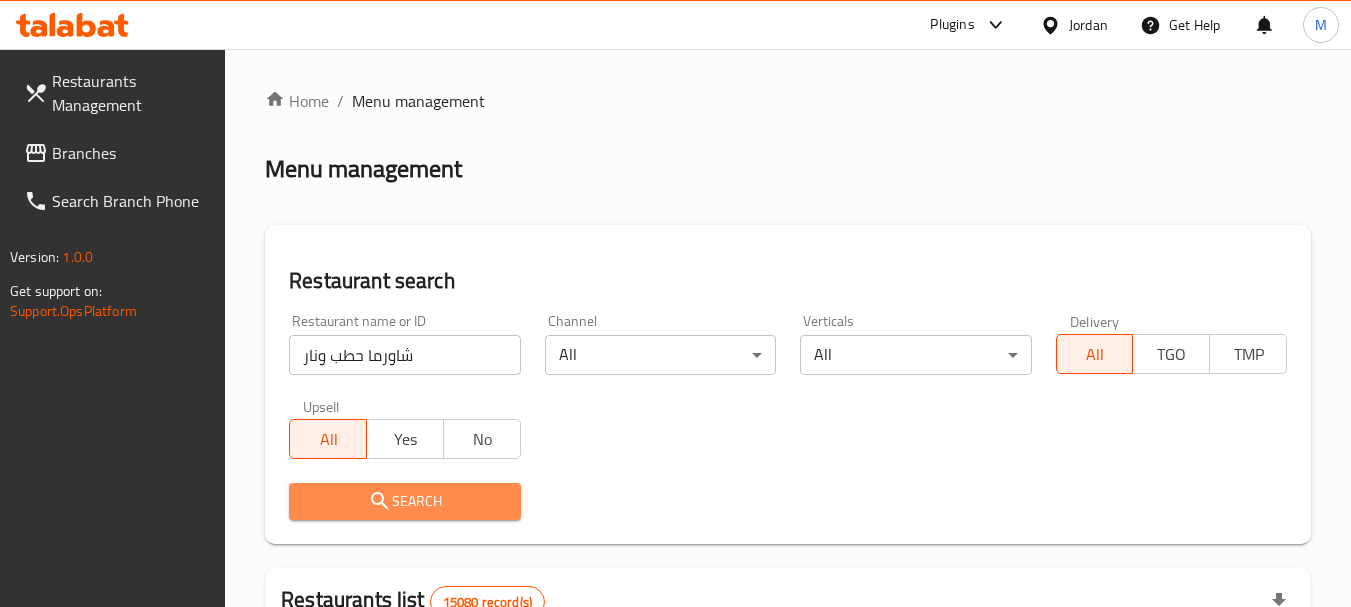 click on "Search" at bounding box center [404, 501] 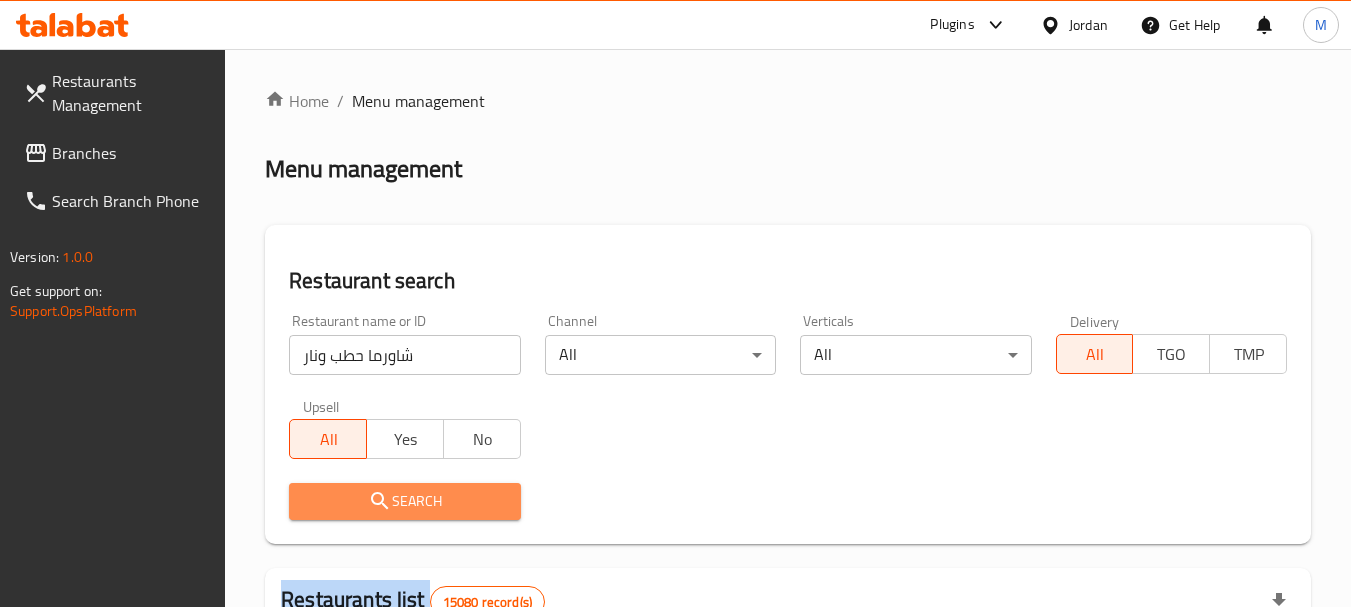 click at bounding box center (675, 303) 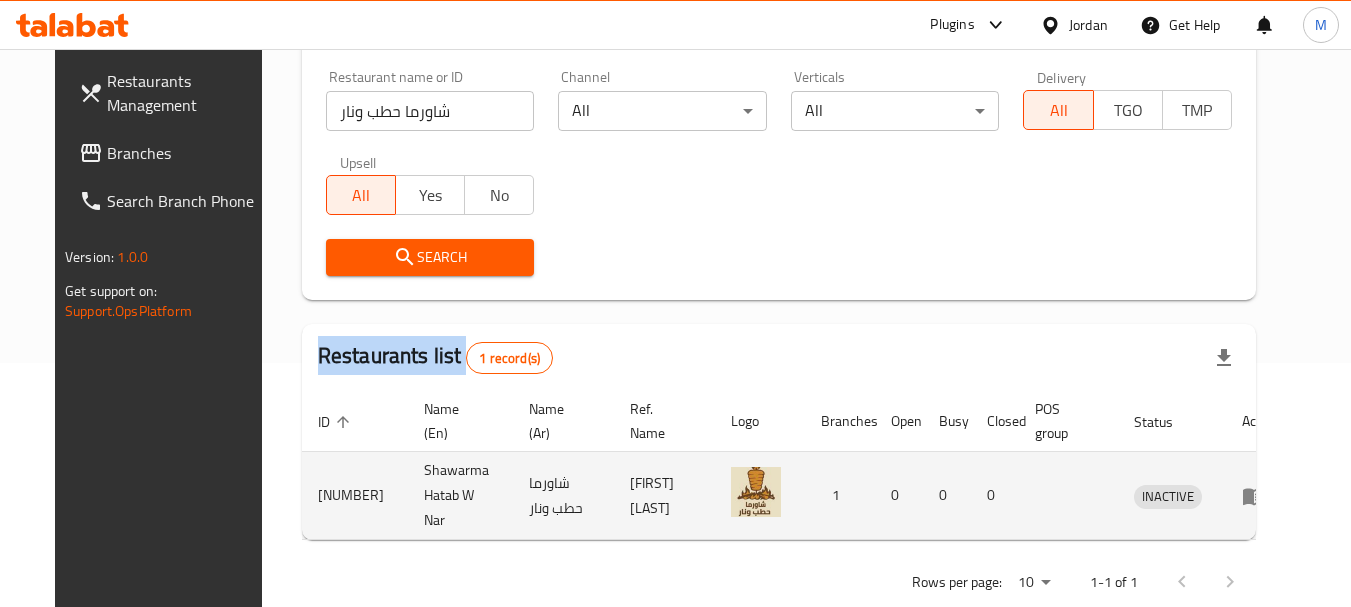scroll, scrollTop: 285, scrollLeft: 0, axis: vertical 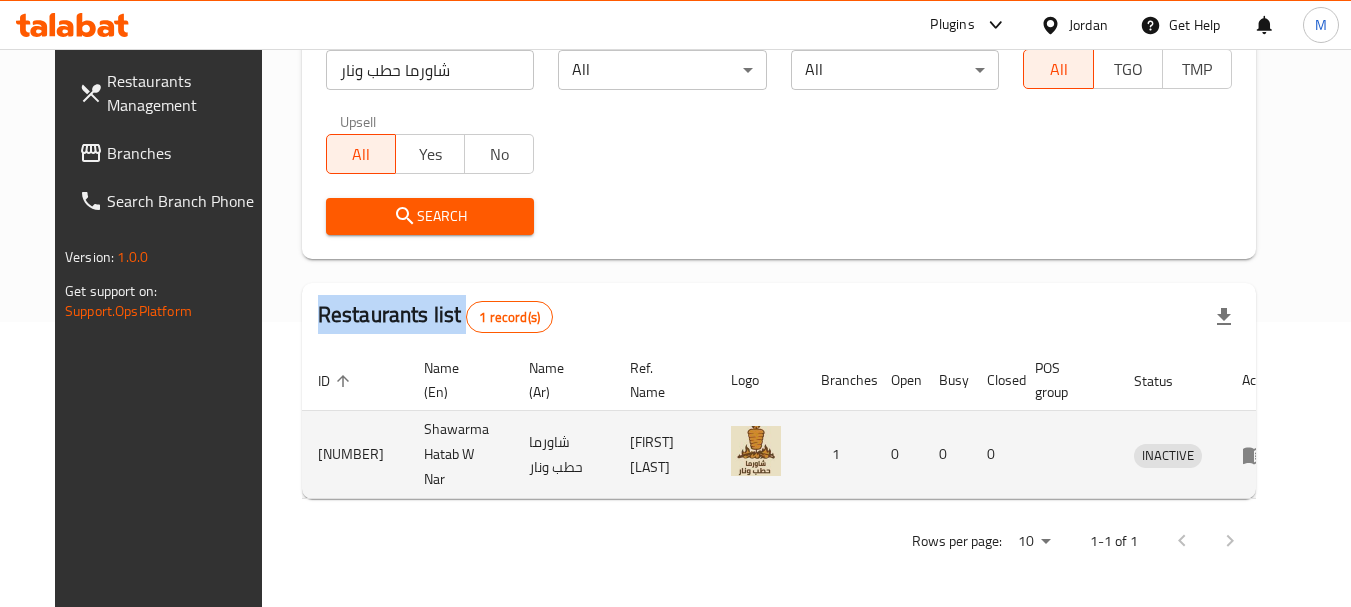 click 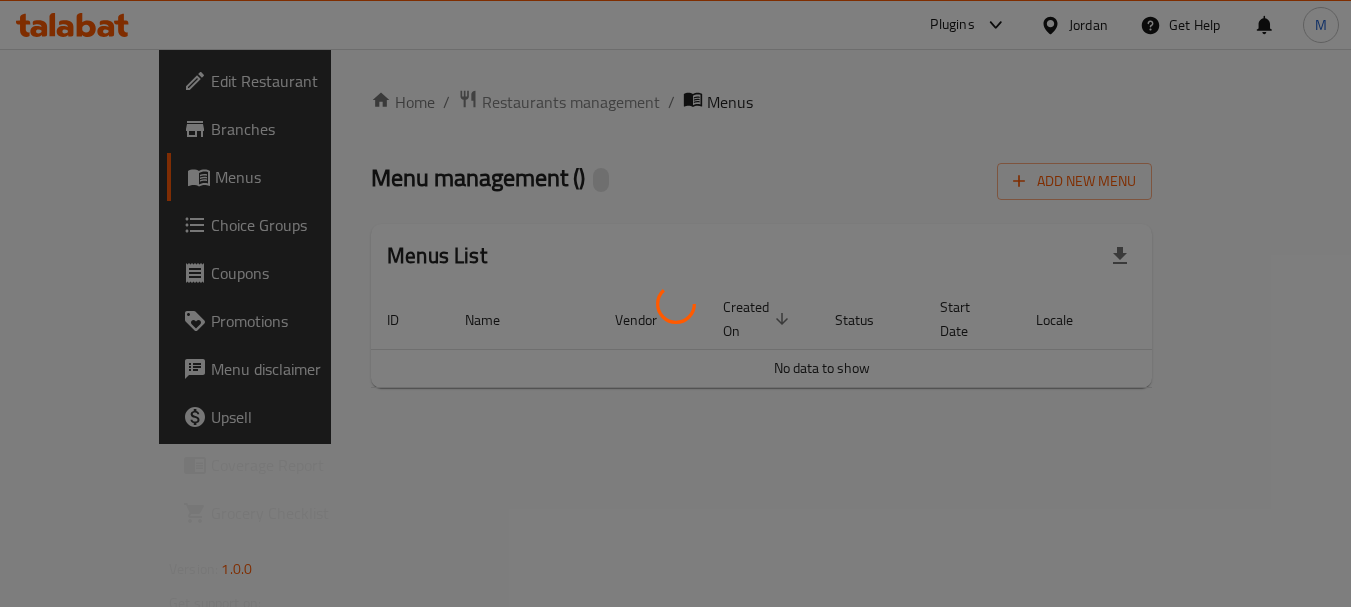 scroll, scrollTop: 0, scrollLeft: 0, axis: both 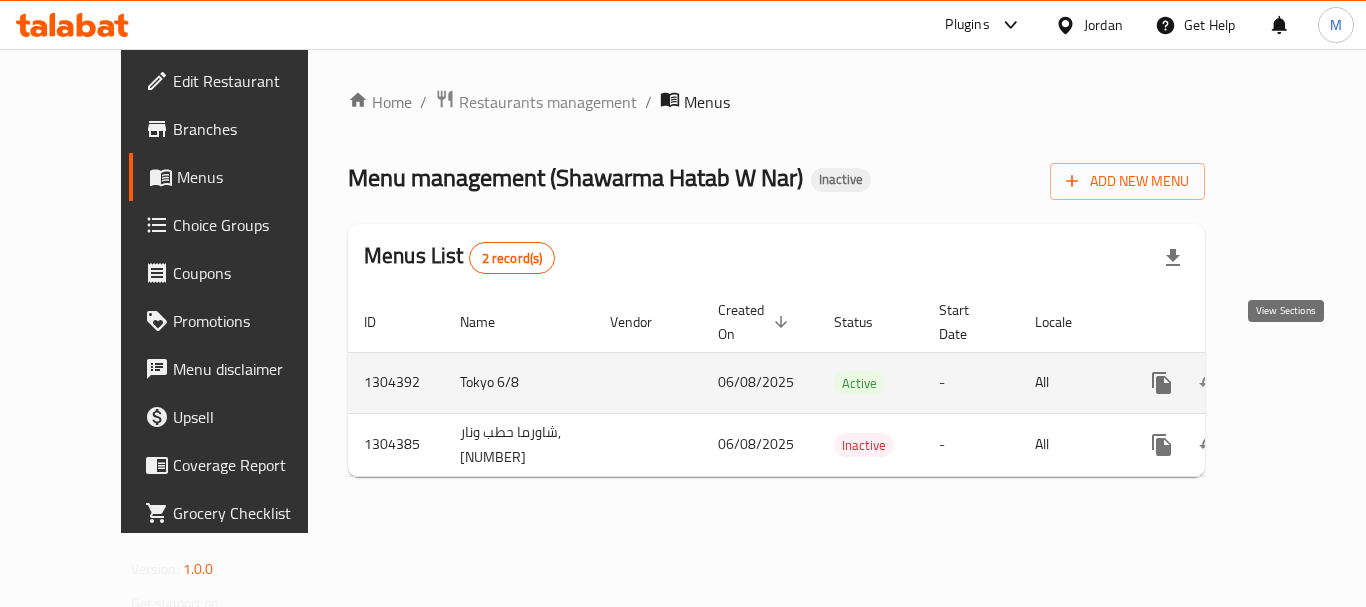 click 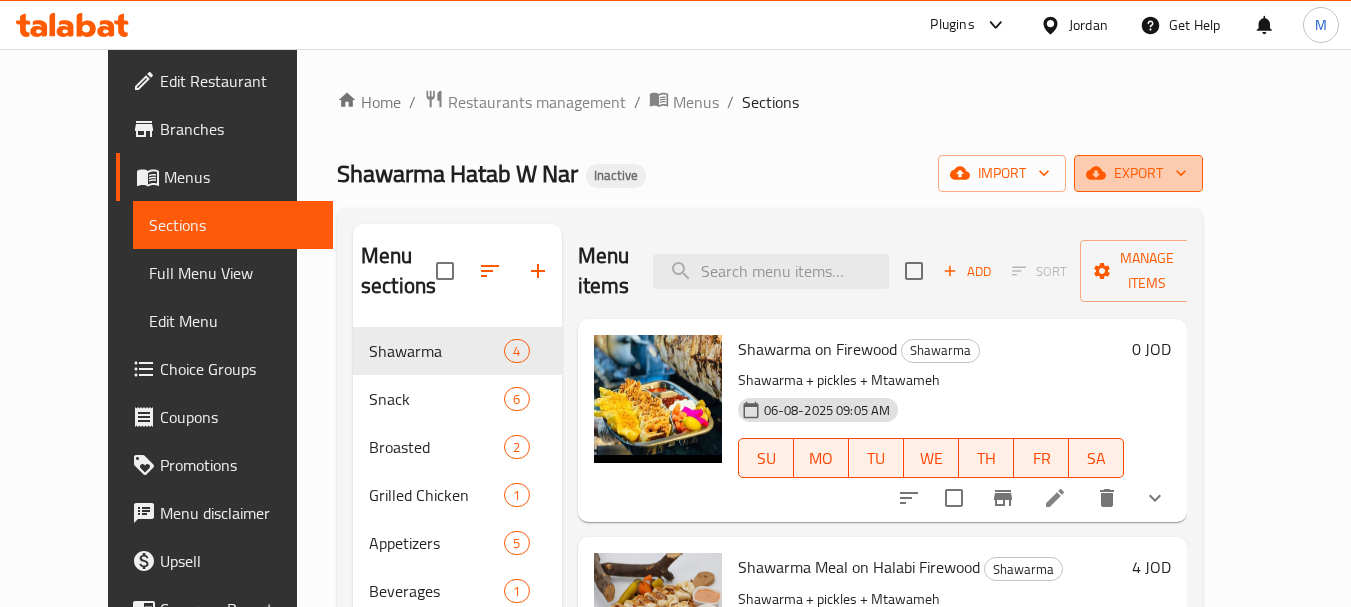 click on "export" at bounding box center (1138, 173) 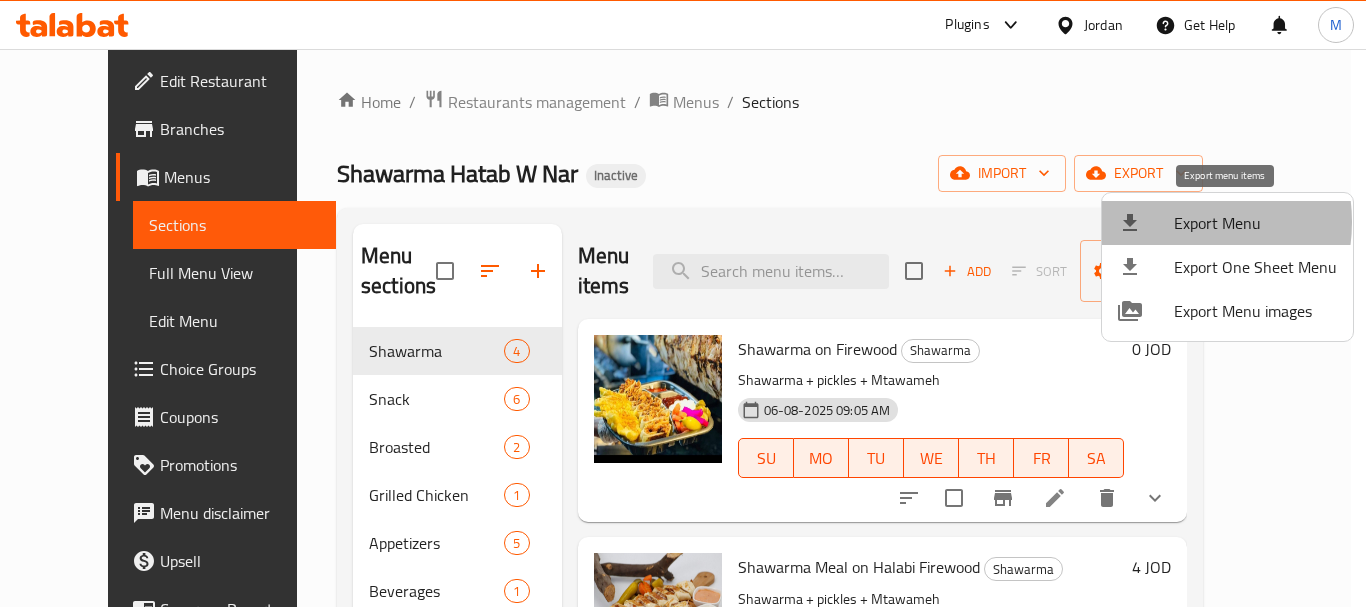 click on "Export Menu" at bounding box center (1255, 223) 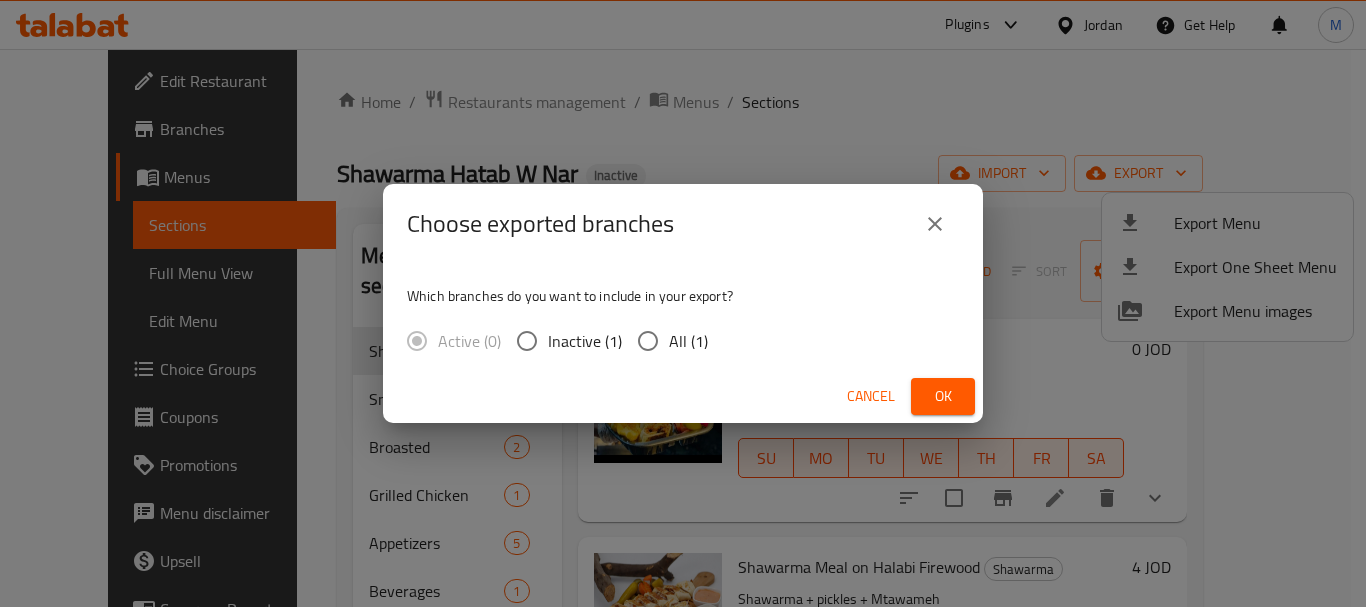 click on "All (1)" at bounding box center (688, 341) 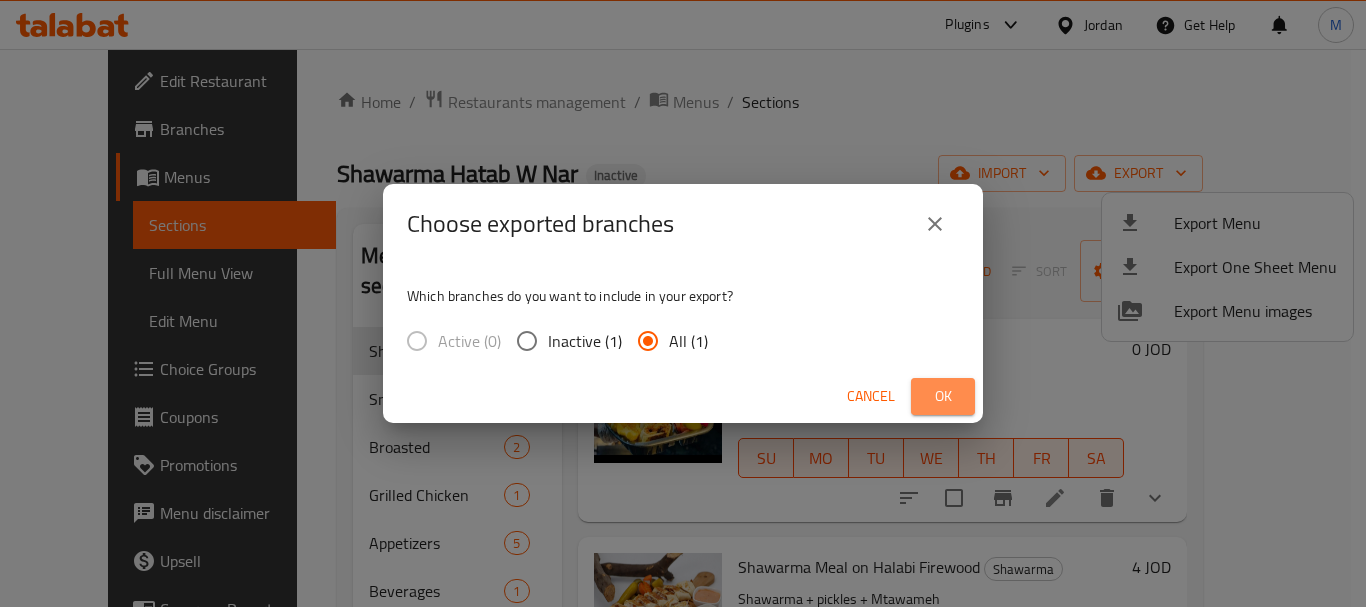 click on "Ok" at bounding box center [943, 396] 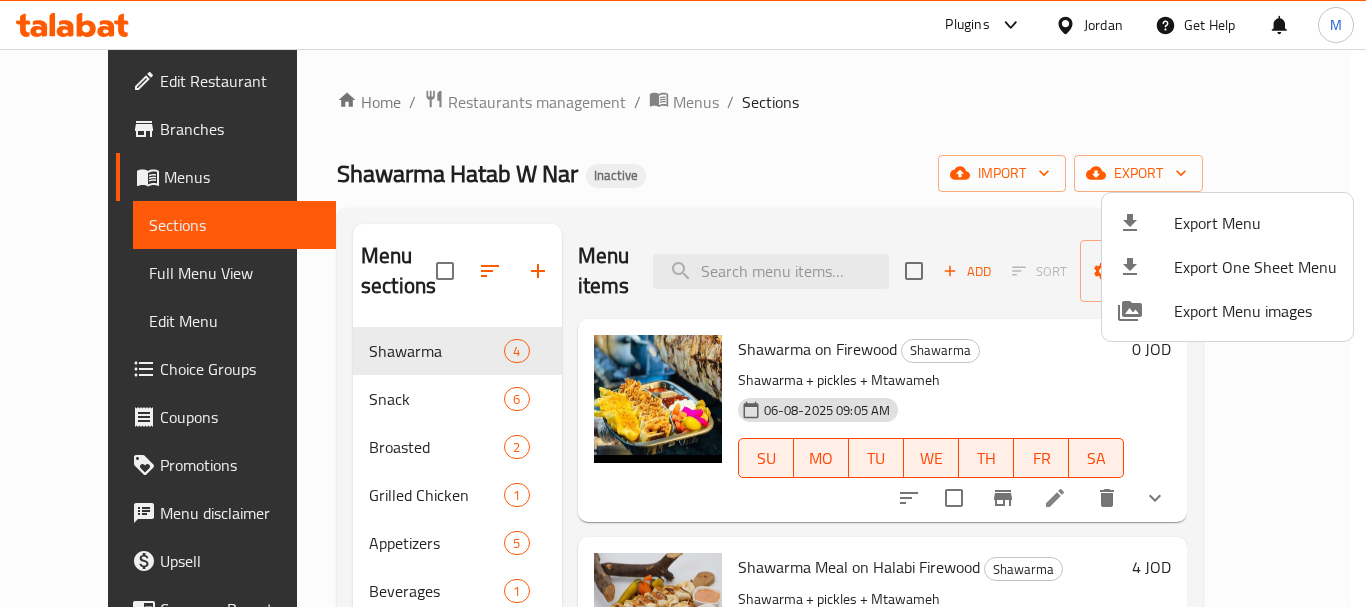 click at bounding box center (683, 303) 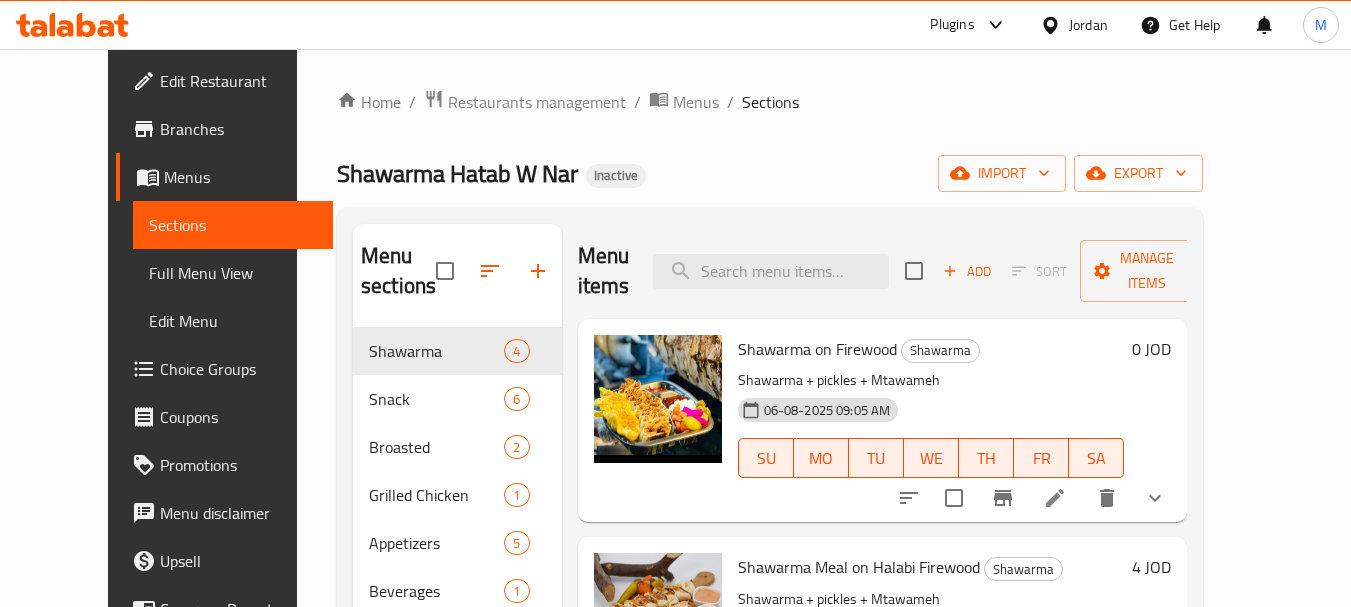 click on "Edit Restaurant" at bounding box center [239, 81] 